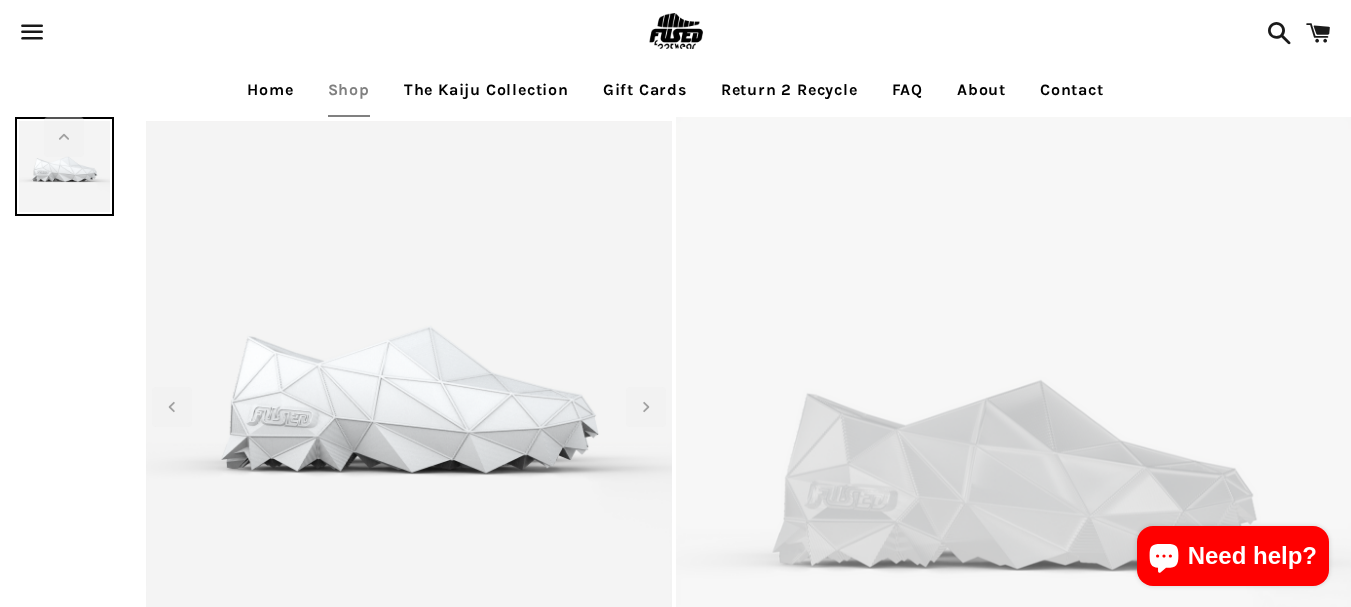 scroll, scrollTop: 0, scrollLeft: 0, axis: both 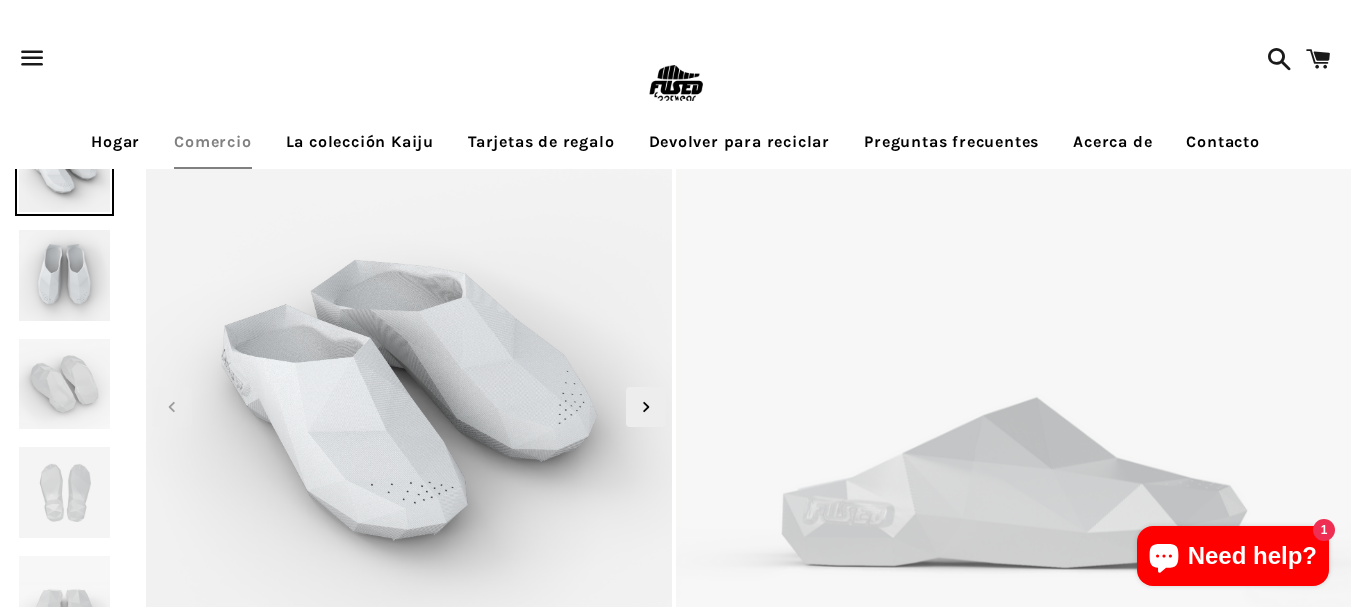 click at bounding box center (32, 58) 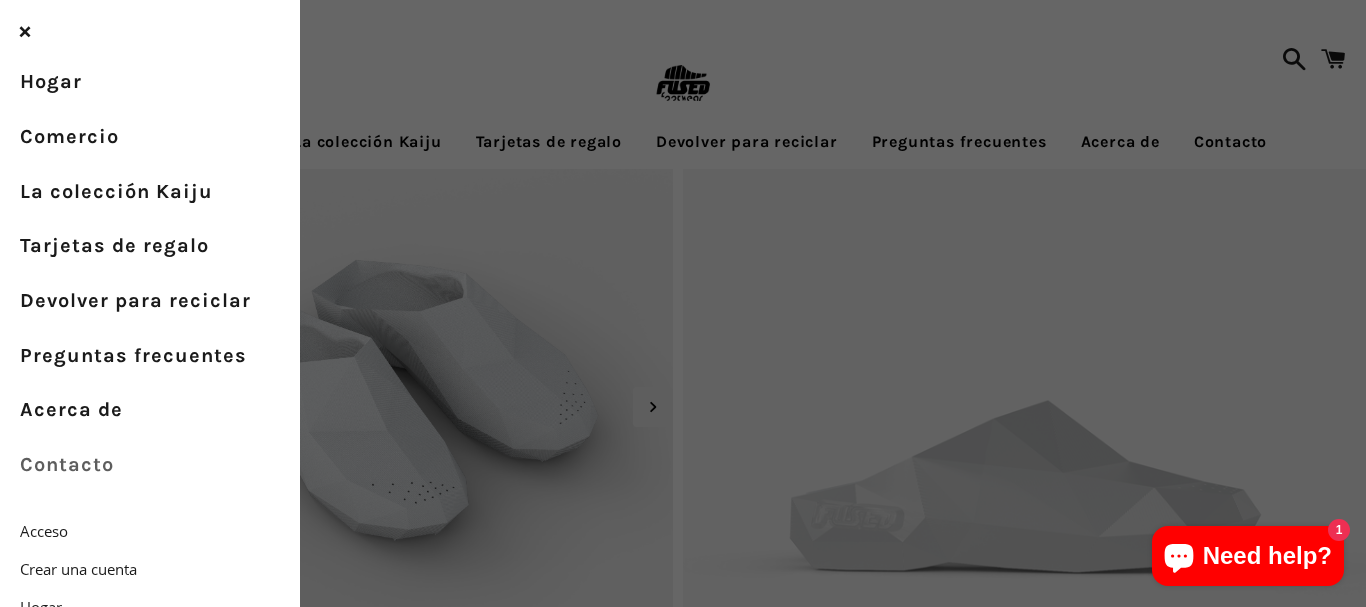 click on "Contacto" at bounding box center (67, 464) 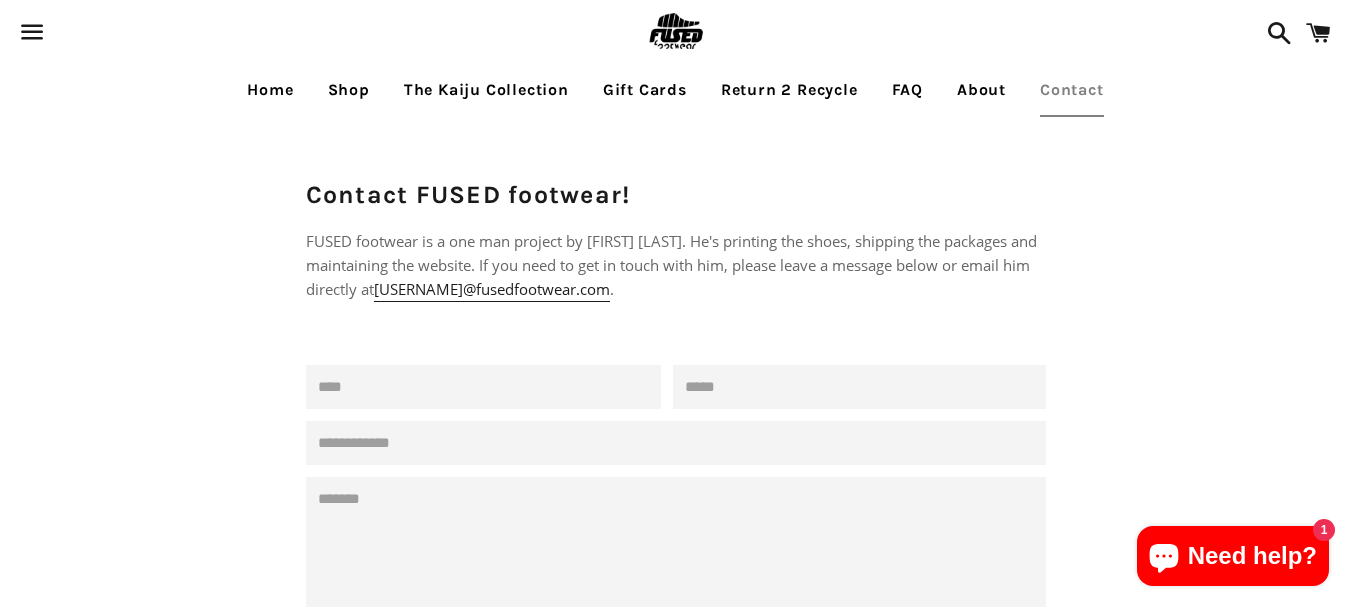scroll, scrollTop: 0, scrollLeft: 0, axis: both 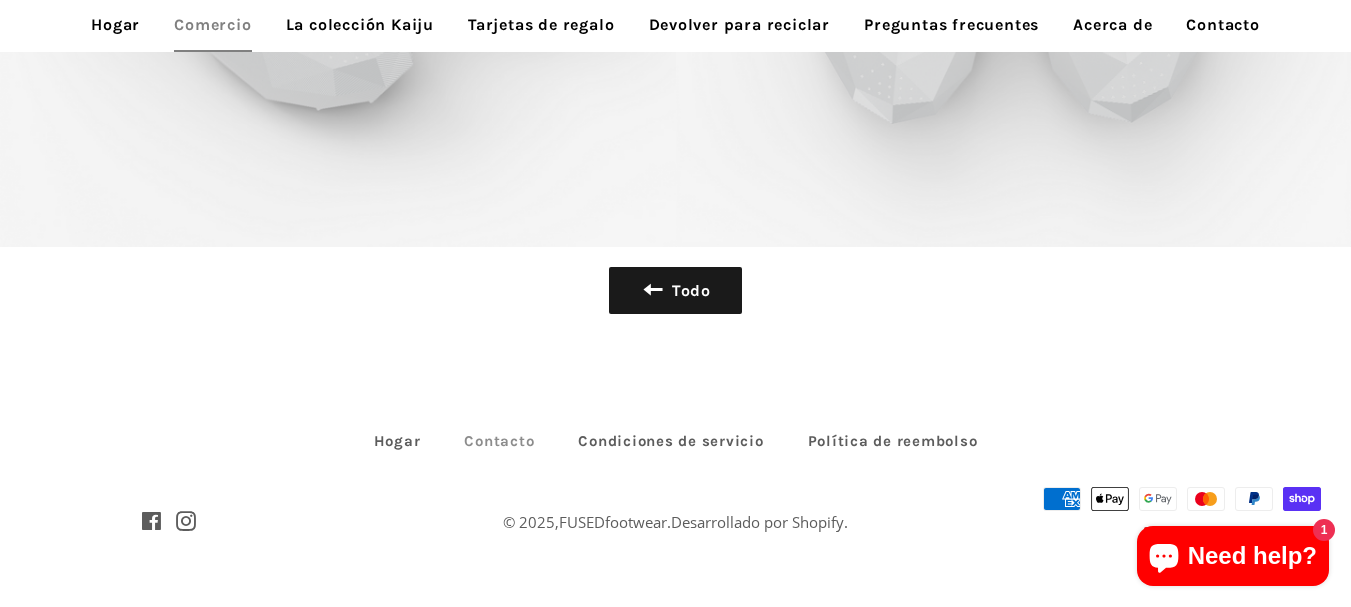 click on "Contacto" at bounding box center [499, 441] 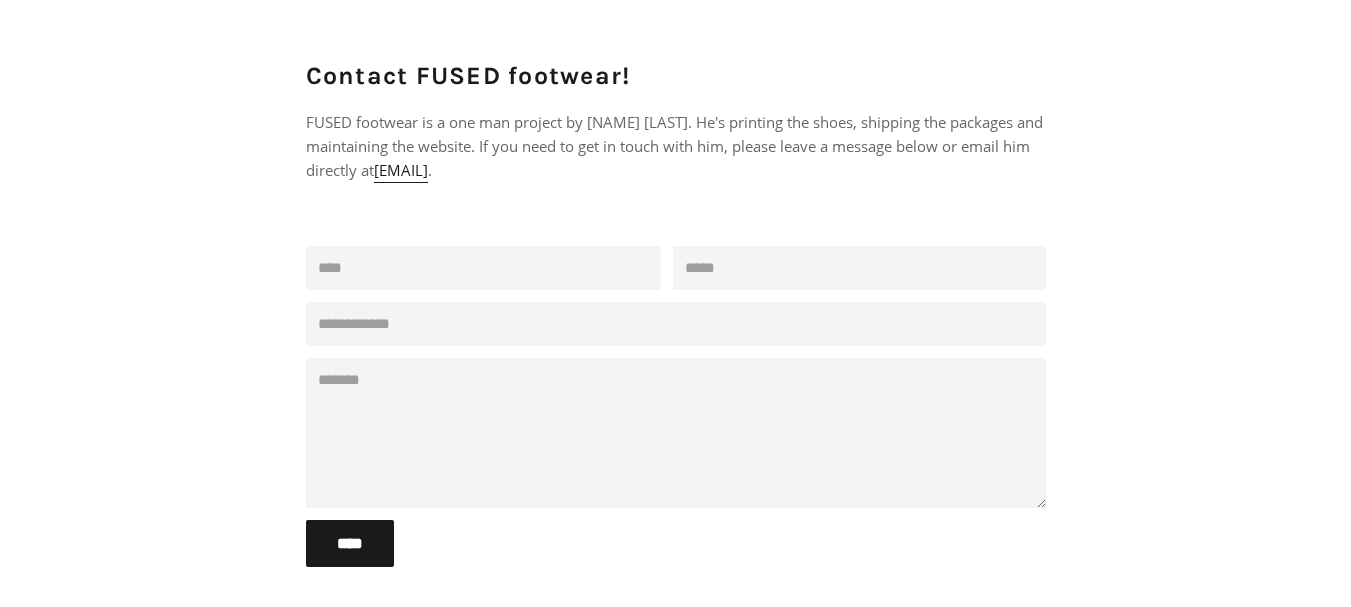 scroll, scrollTop: 200, scrollLeft: 0, axis: vertical 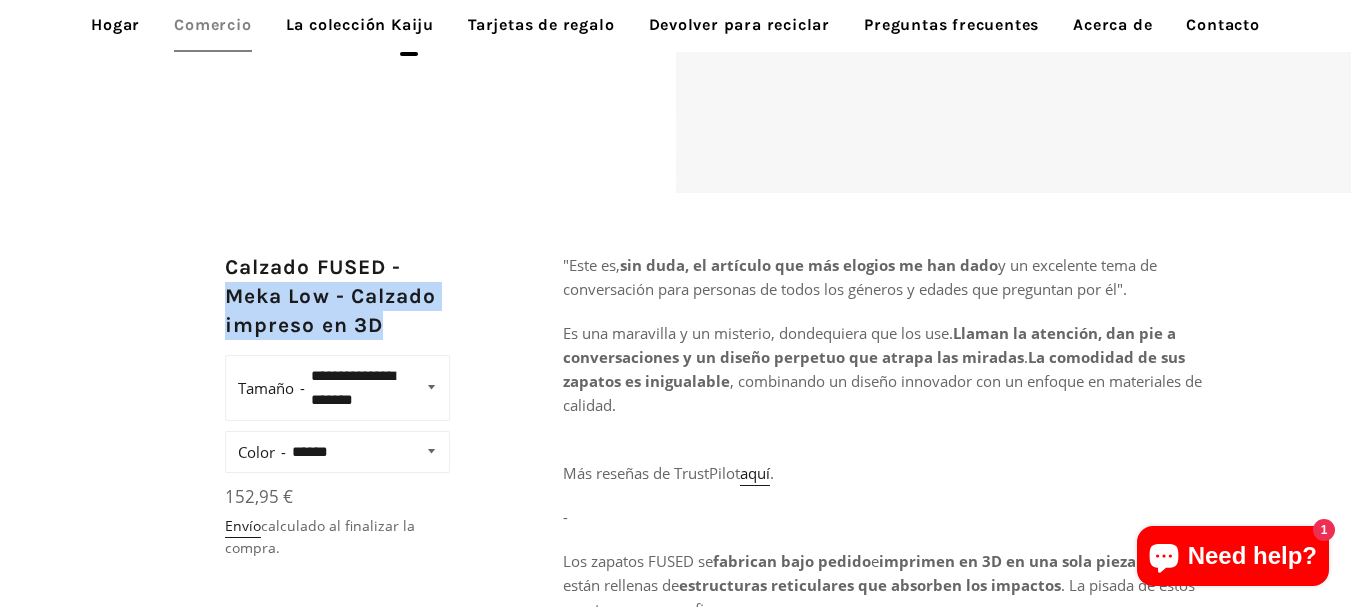 drag, startPoint x: 223, startPoint y: 297, endPoint x: 407, endPoint y: 326, distance: 186.2713 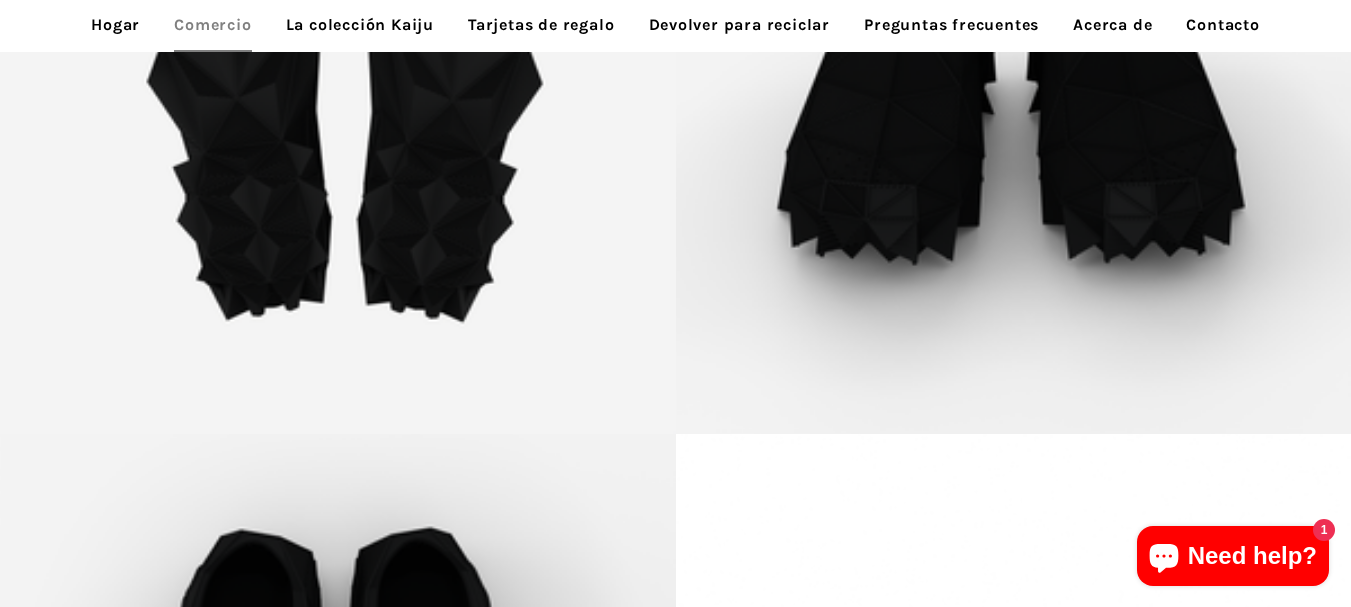 scroll, scrollTop: 5000, scrollLeft: 0, axis: vertical 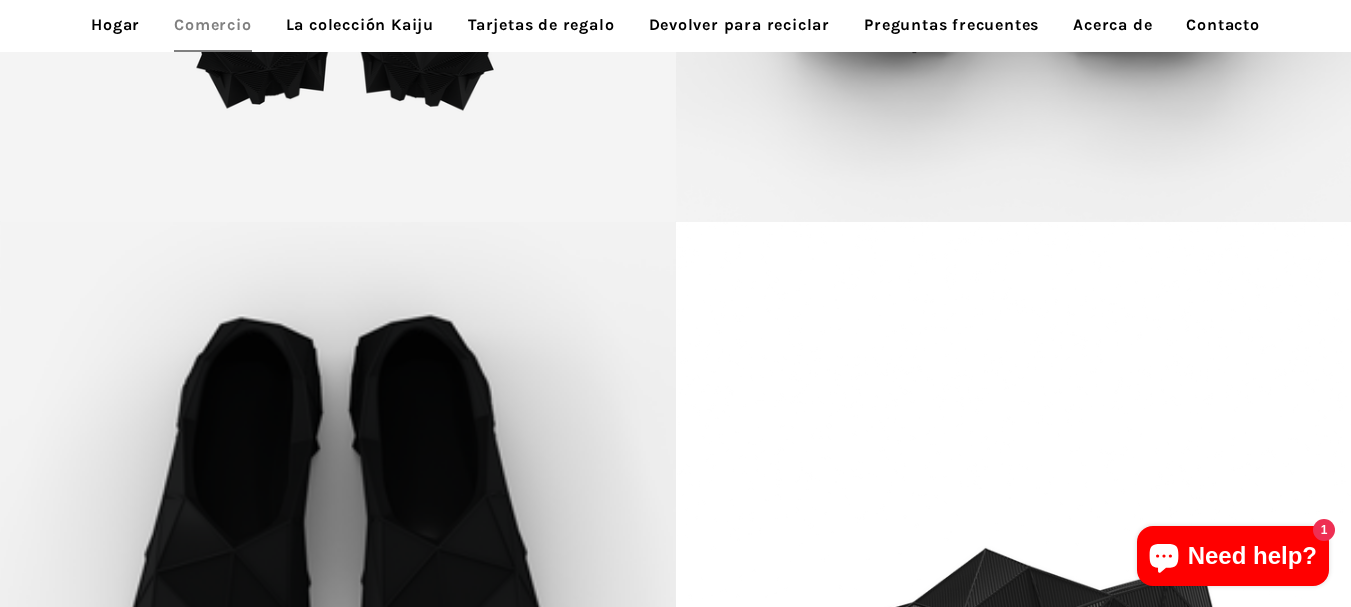 click on "Contacto" at bounding box center [1222, 24] 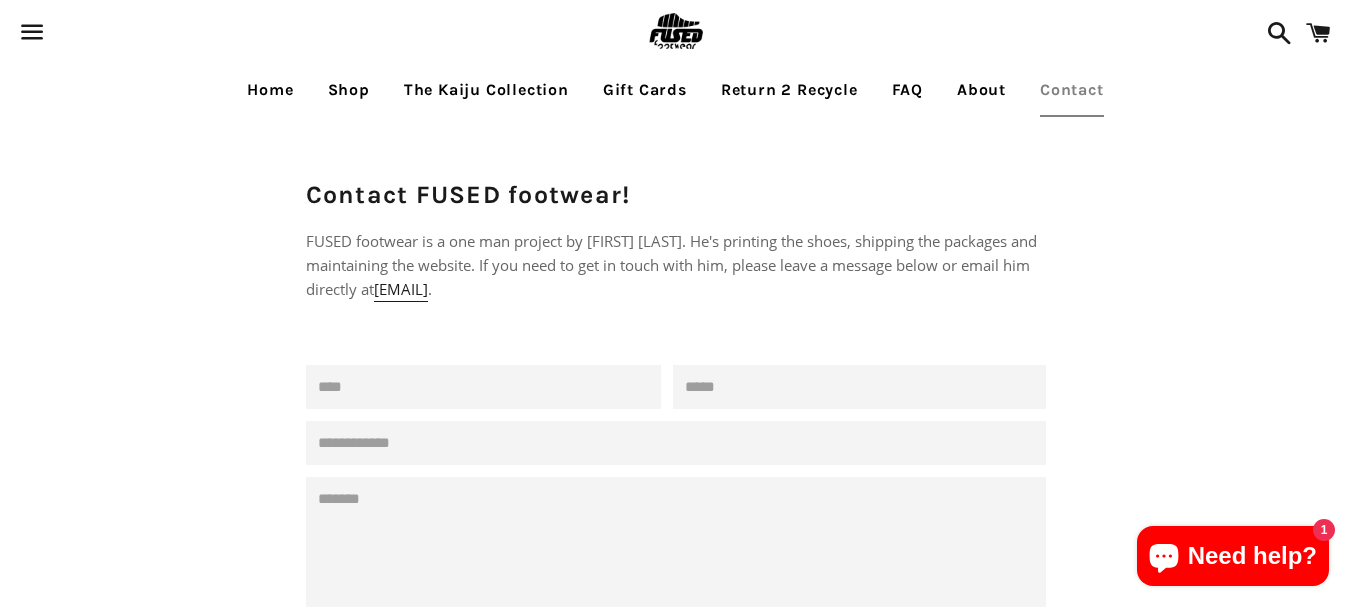 scroll, scrollTop: 0, scrollLeft: 0, axis: both 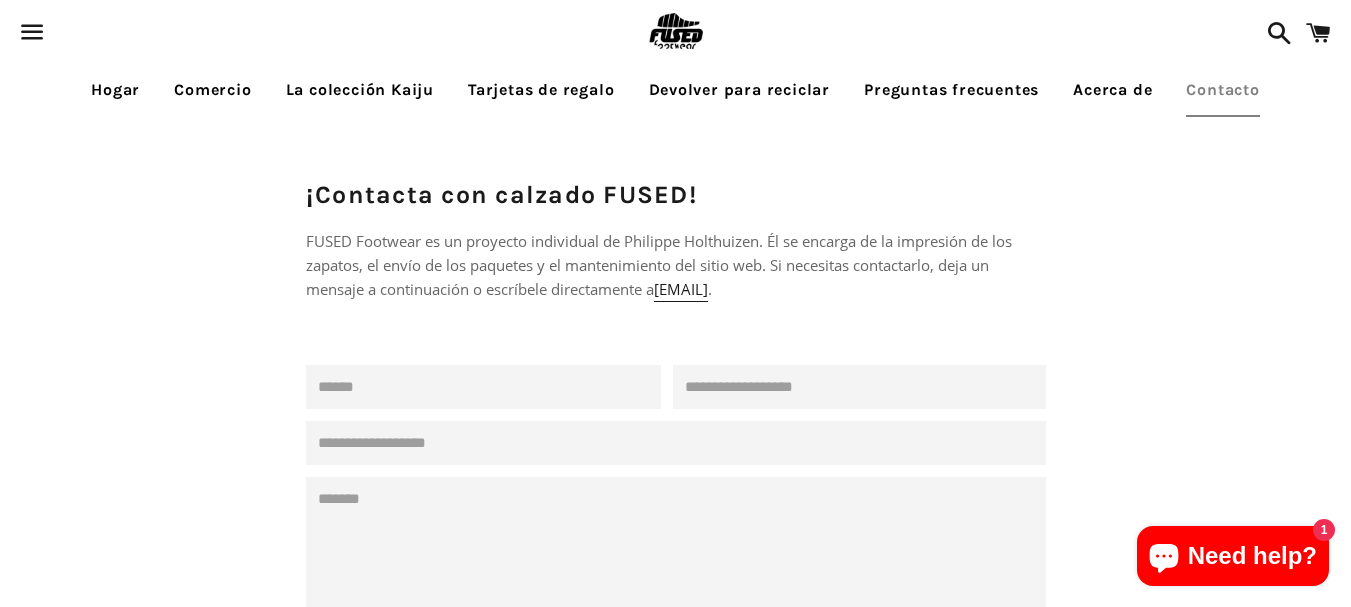 click on "Nombre" at bounding box center (483, 387) 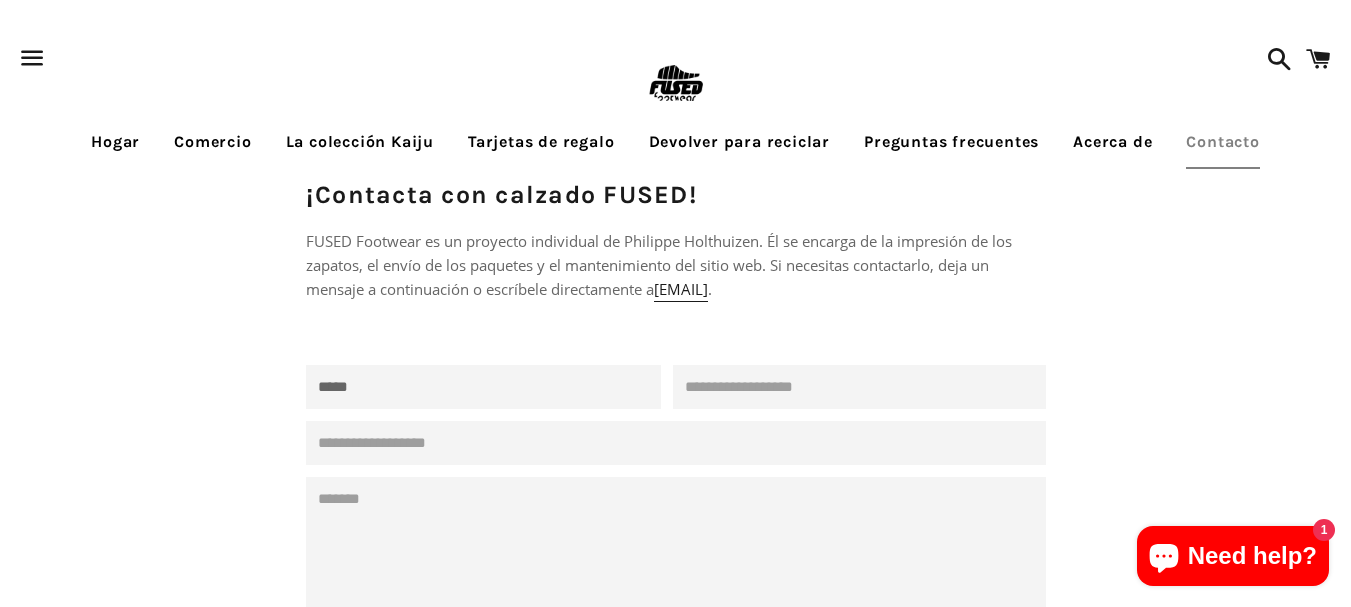 type on "**********" 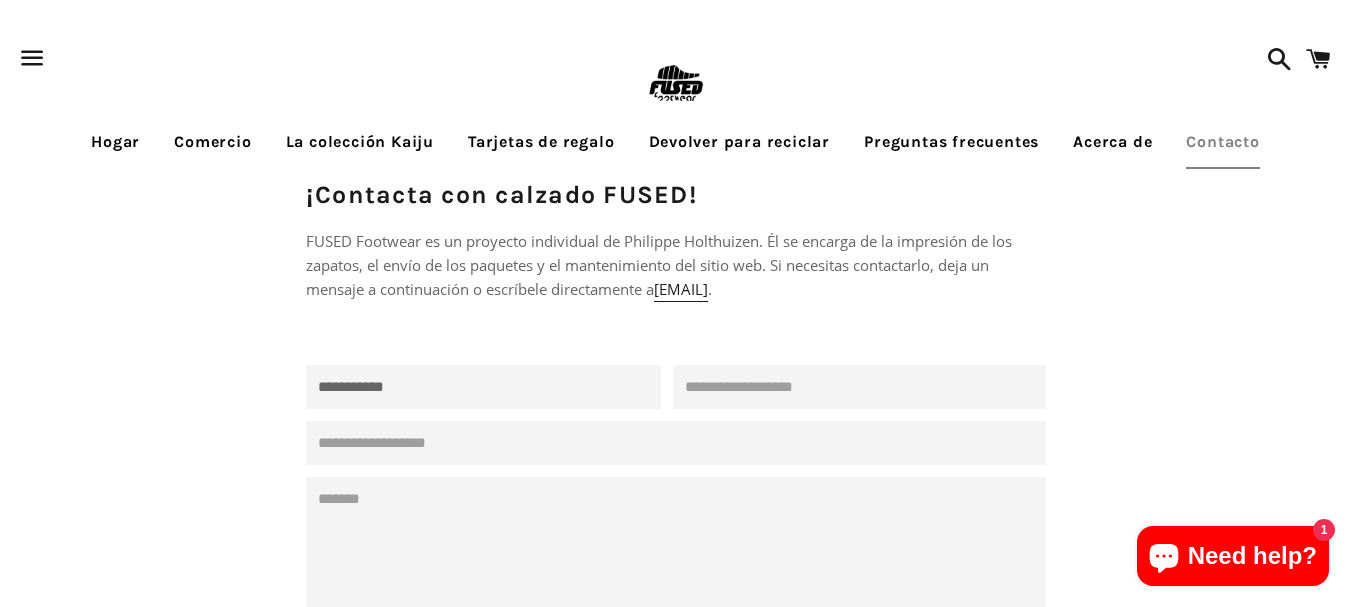 type on "**********" 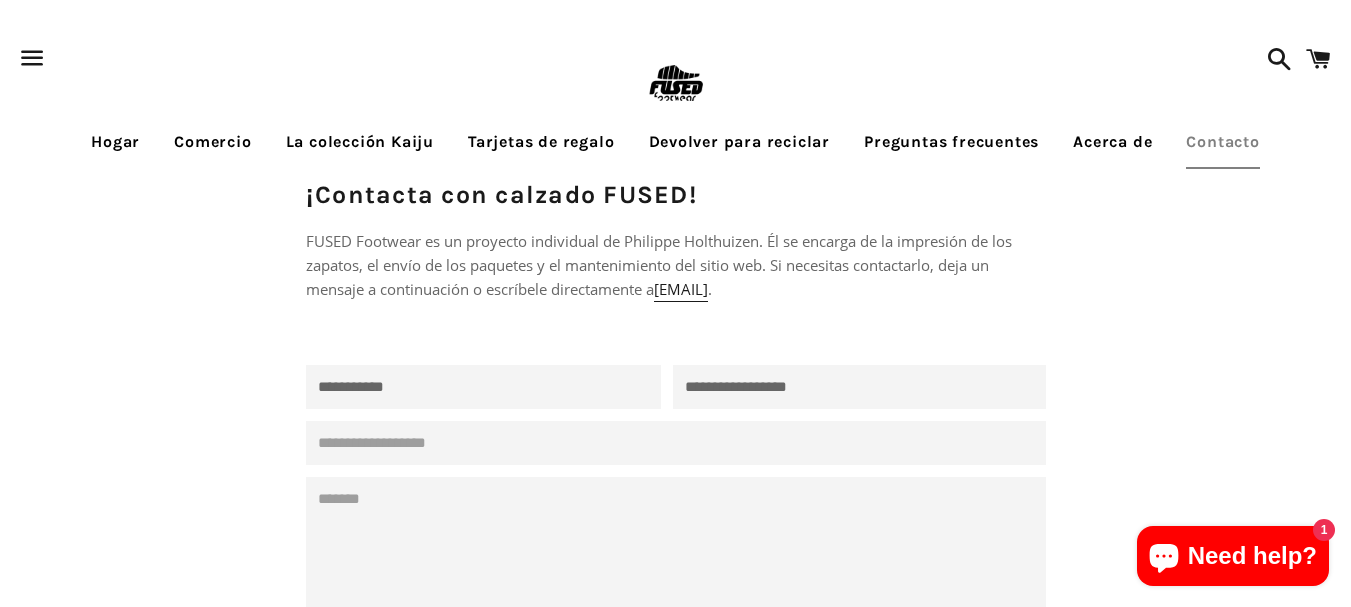 type on "*********" 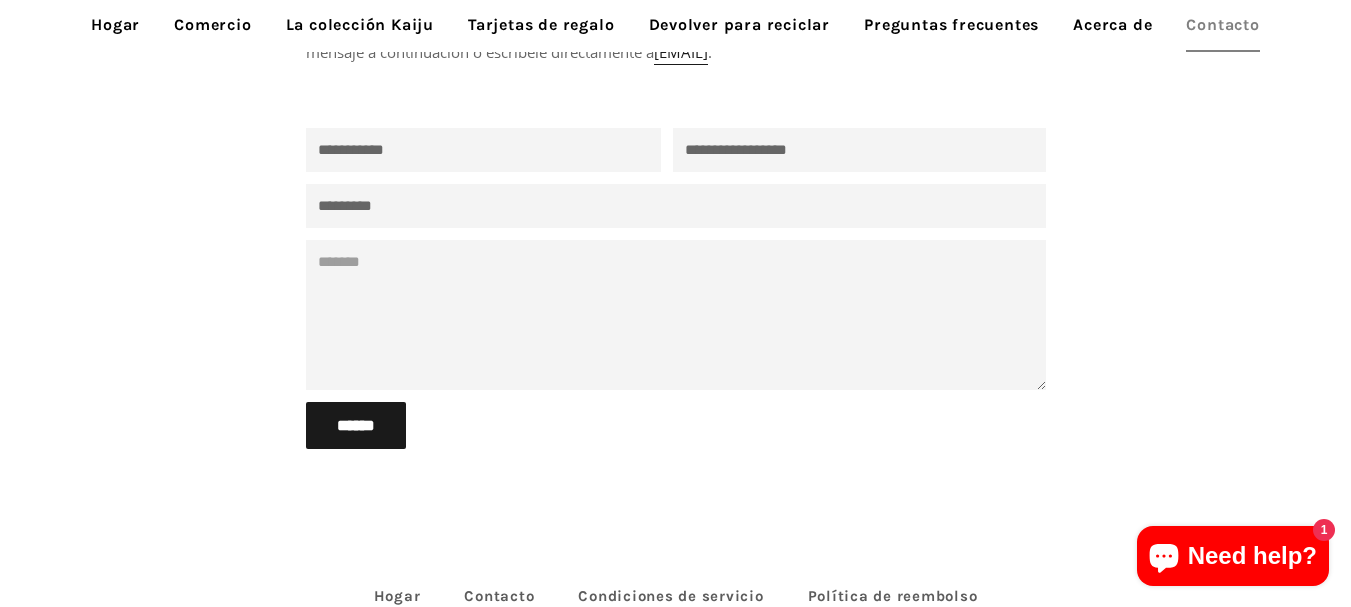 scroll, scrollTop: 300, scrollLeft: 0, axis: vertical 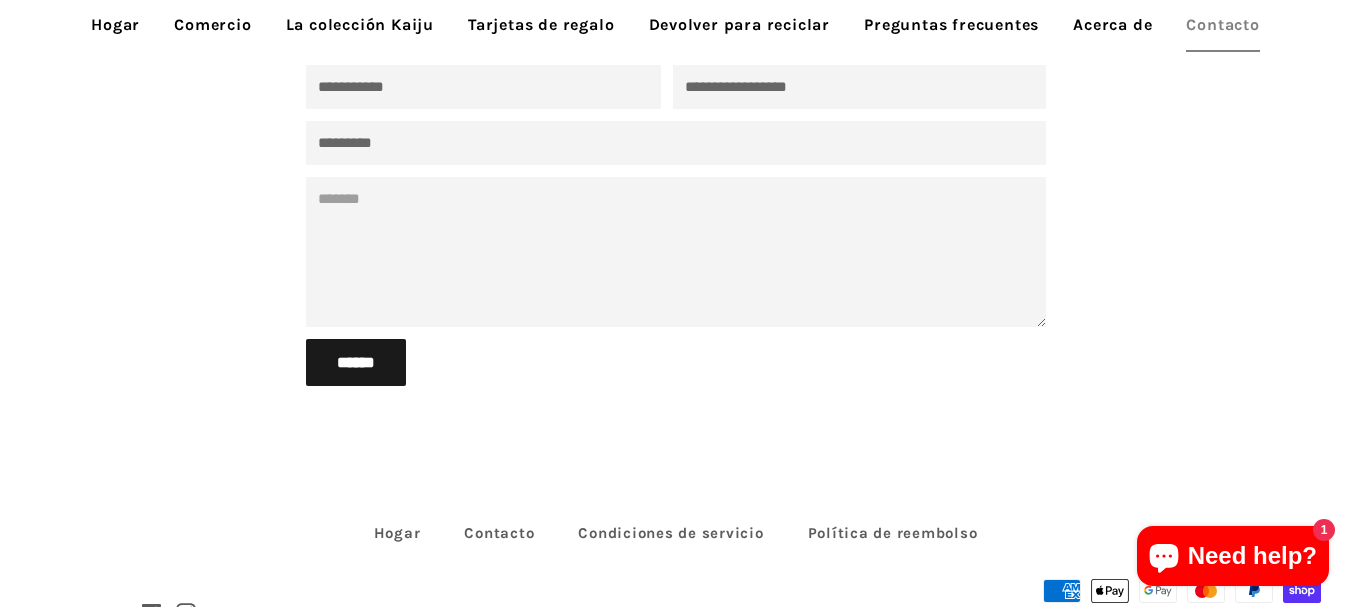 click on "Mensaje" at bounding box center [676, 252] 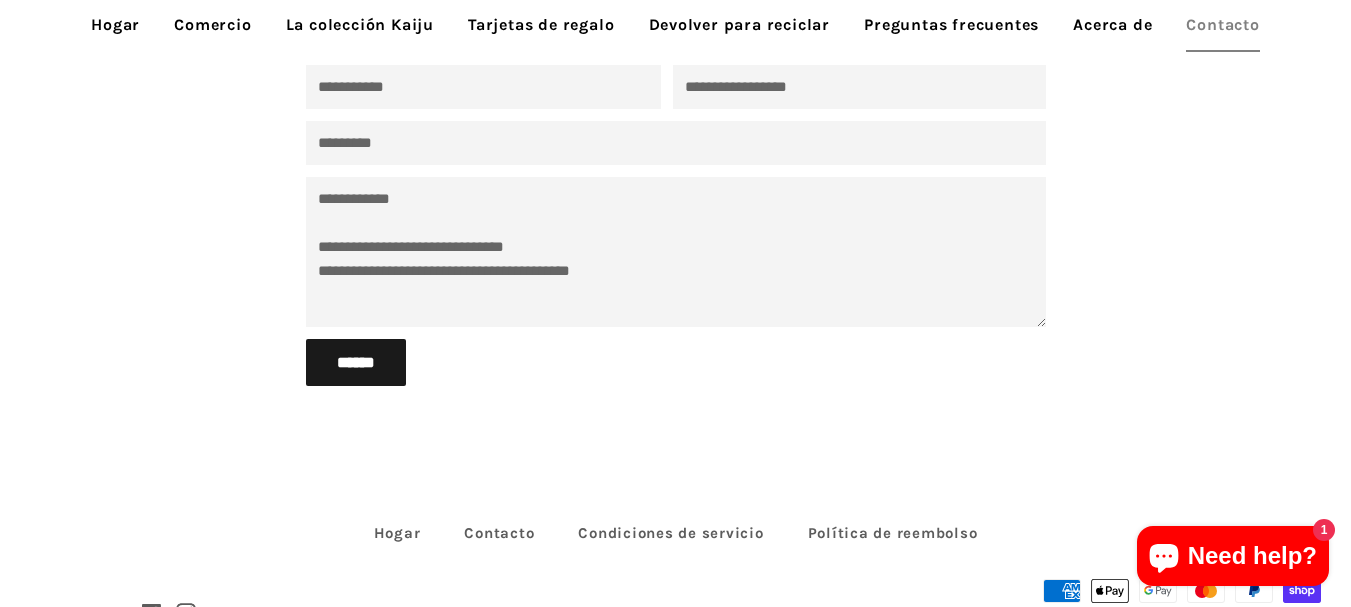 paste on "**********" 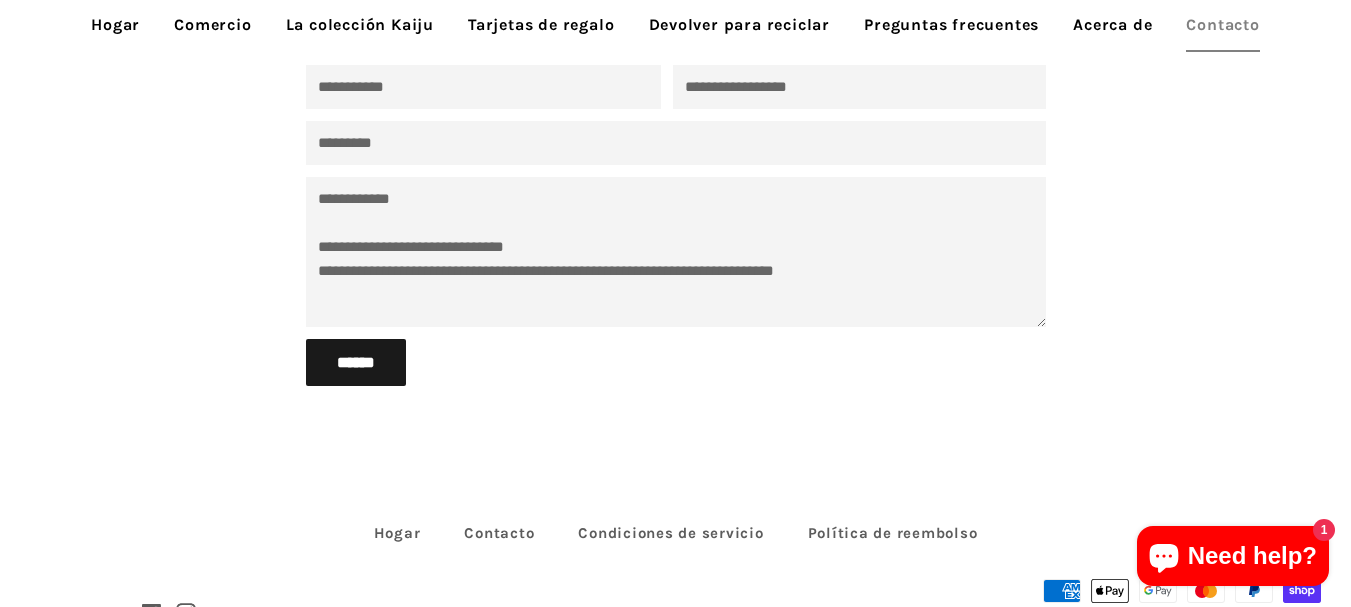 click on "**********" at bounding box center (676, 252) 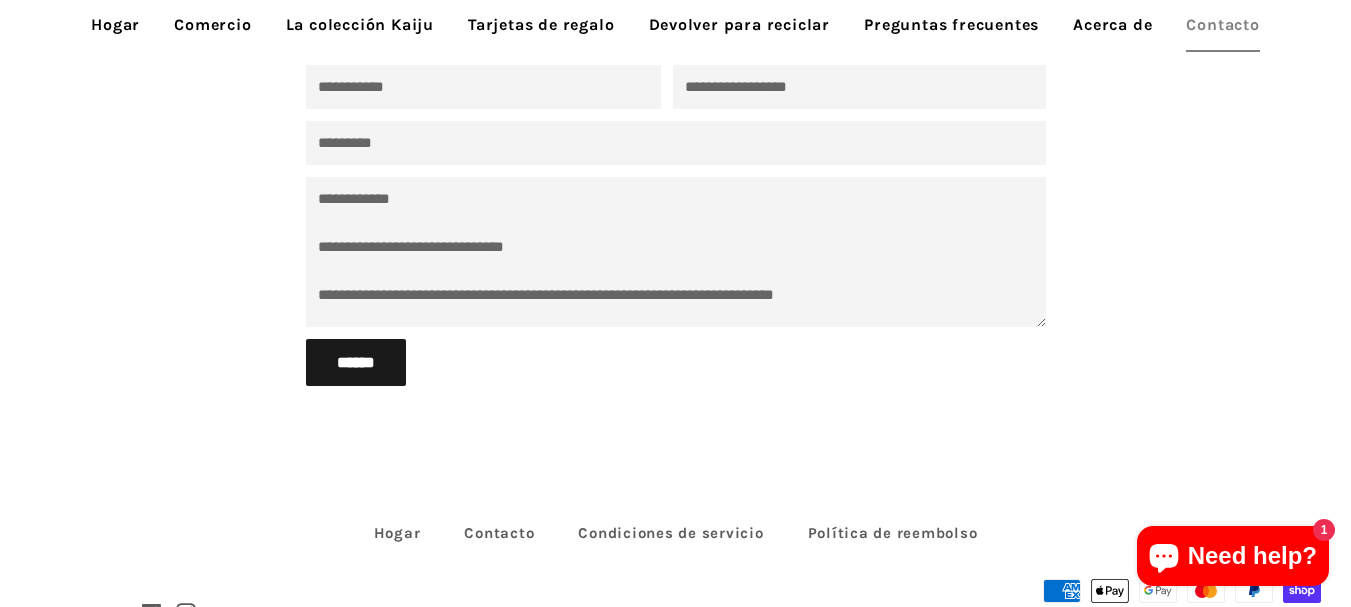 click on "**********" at bounding box center (676, 252) 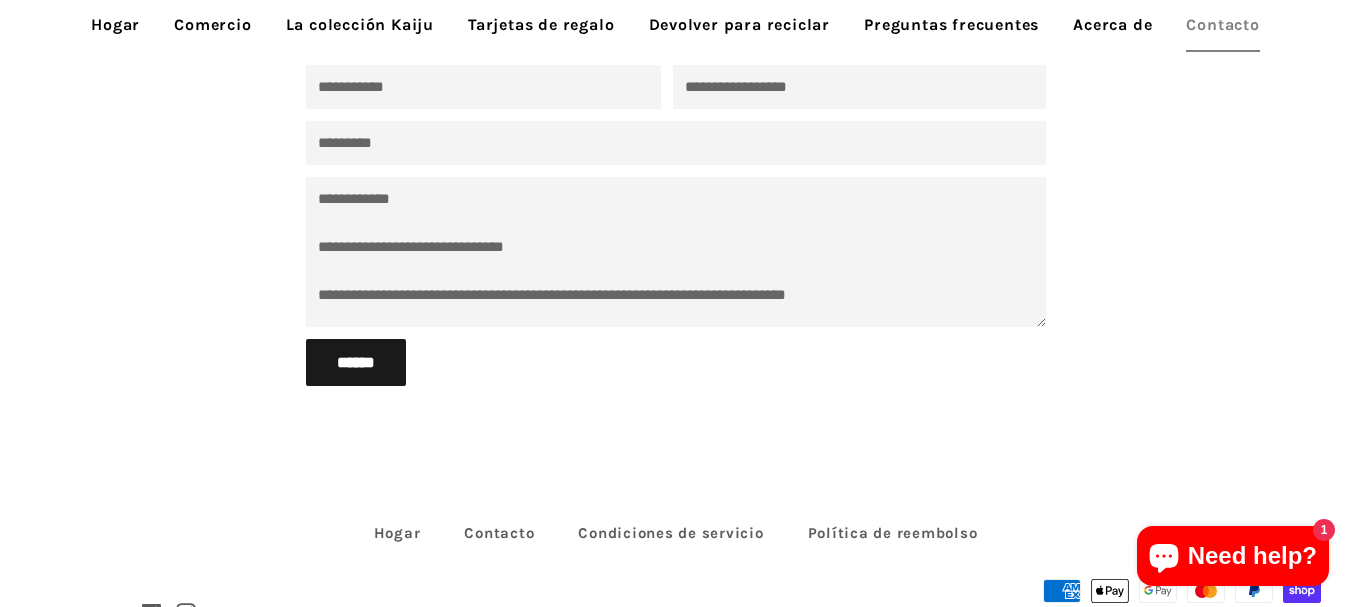 scroll, scrollTop: 26, scrollLeft: 0, axis: vertical 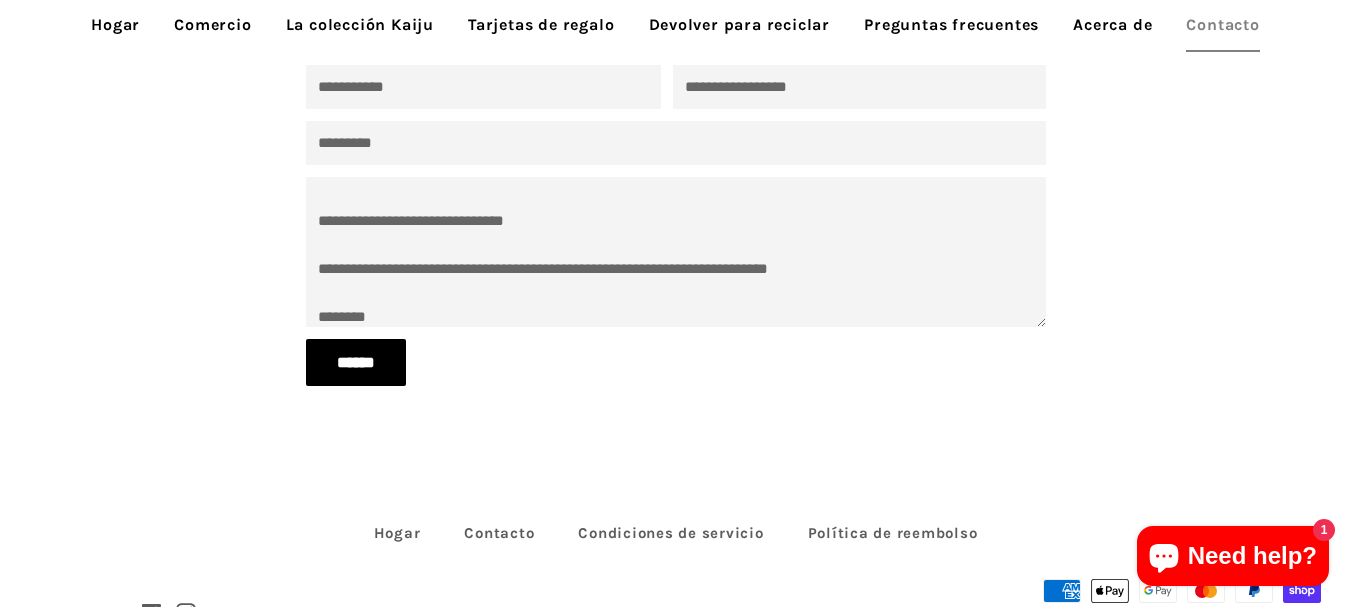 type on "**********" 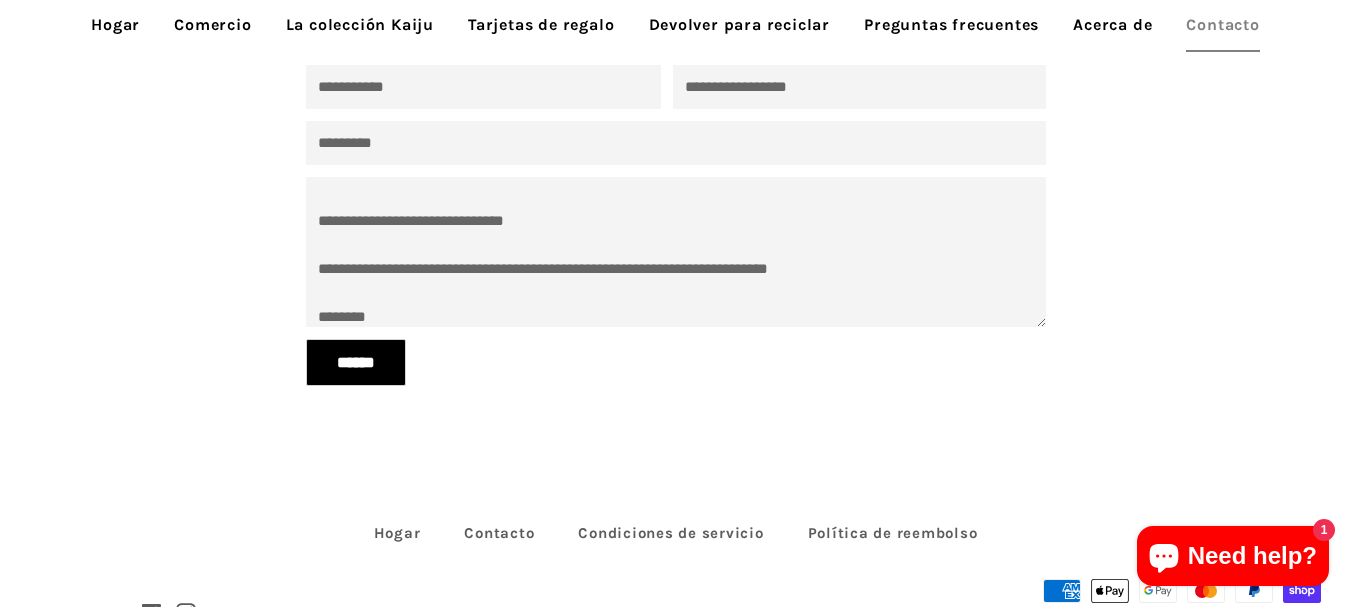 click on "******" at bounding box center [356, 363] 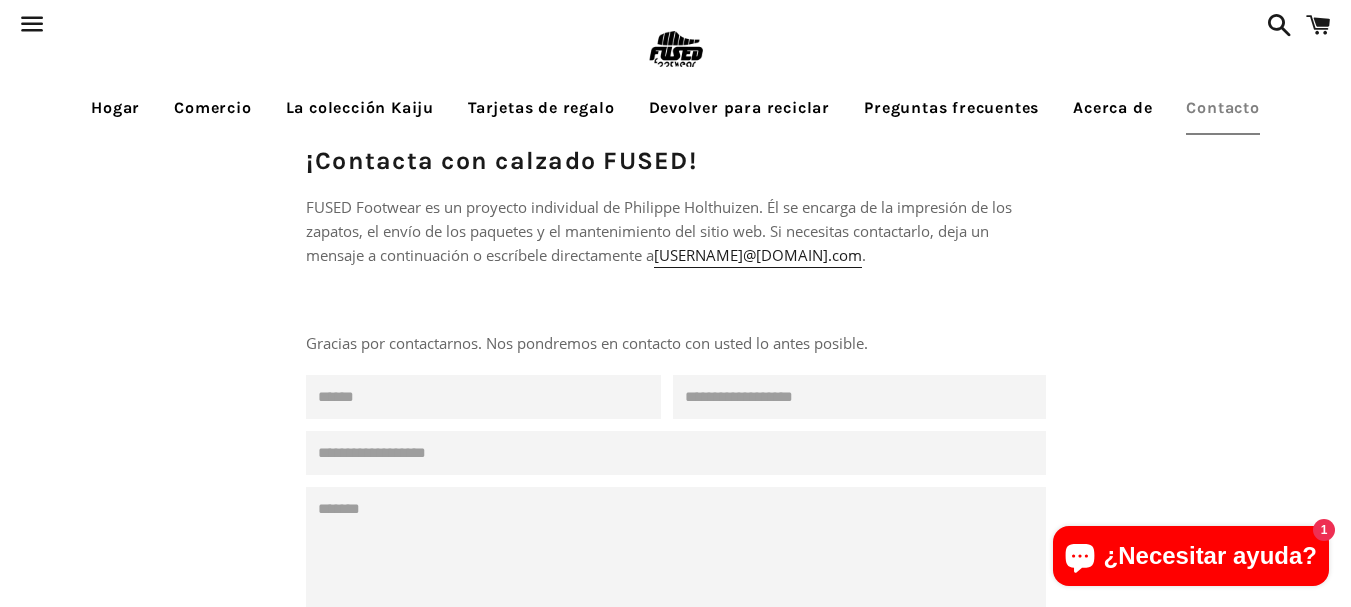 scroll, scrollTop: 0, scrollLeft: 0, axis: both 